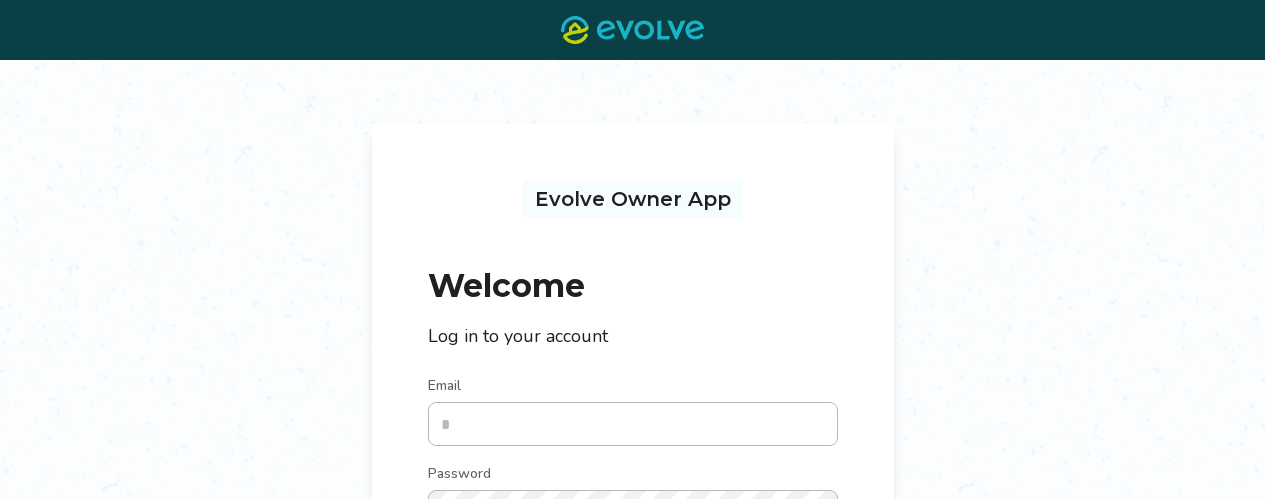 scroll, scrollTop: 0, scrollLeft: 0, axis: both 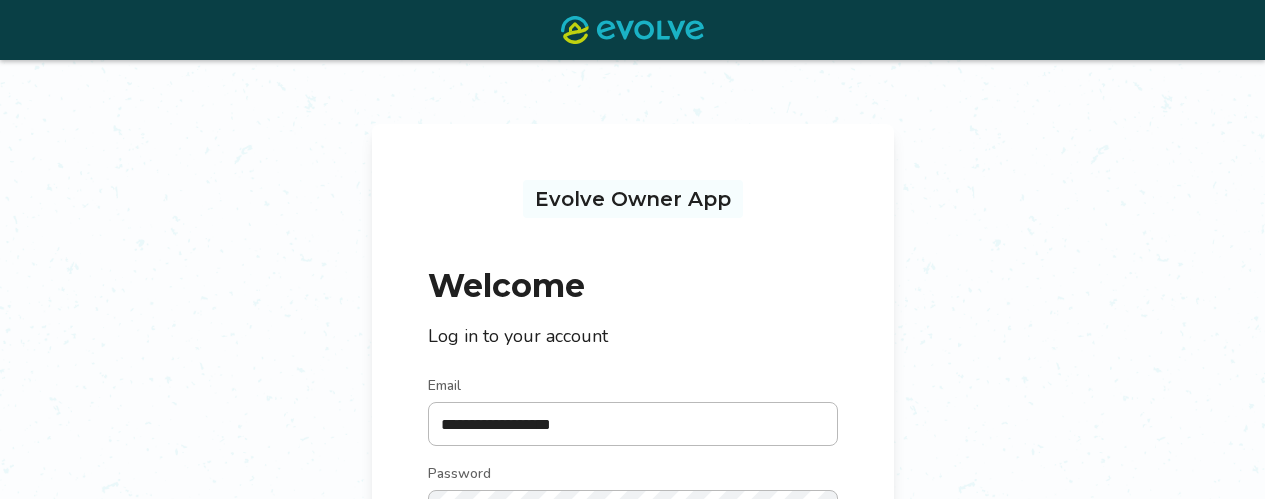 click on "Log in" at bounding box center (633, 574) 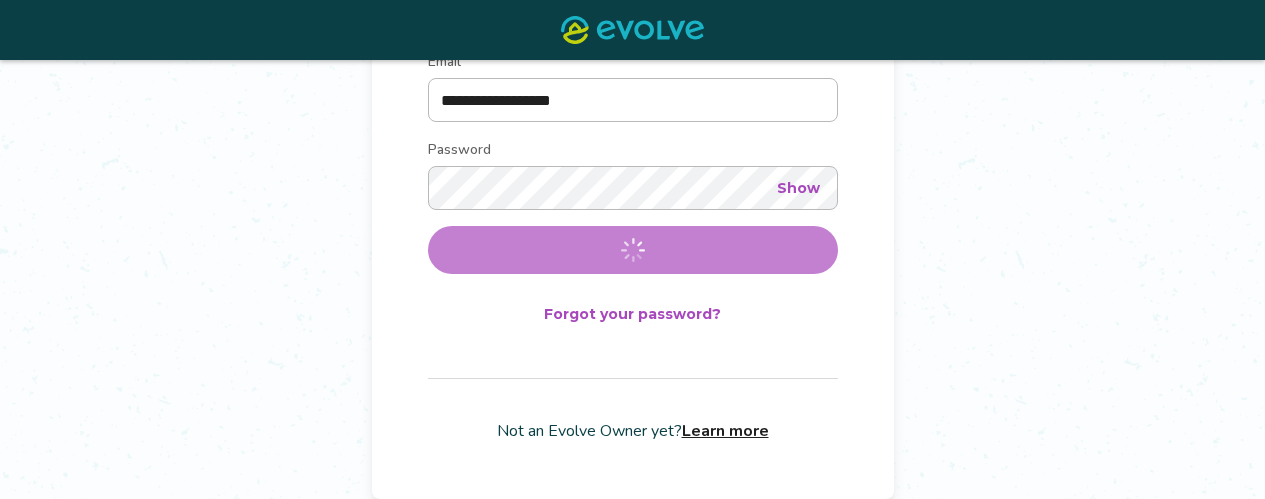 scroll, scrollTop: 0, scrollLeft: 0, axis: both 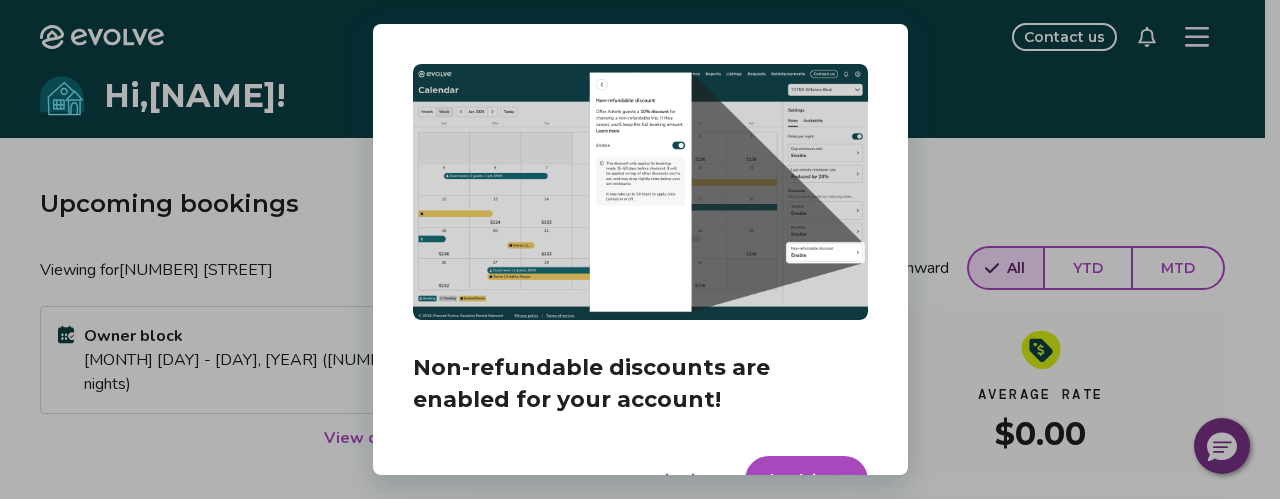 click on "Dismiss" at bounding box center (682, 480) 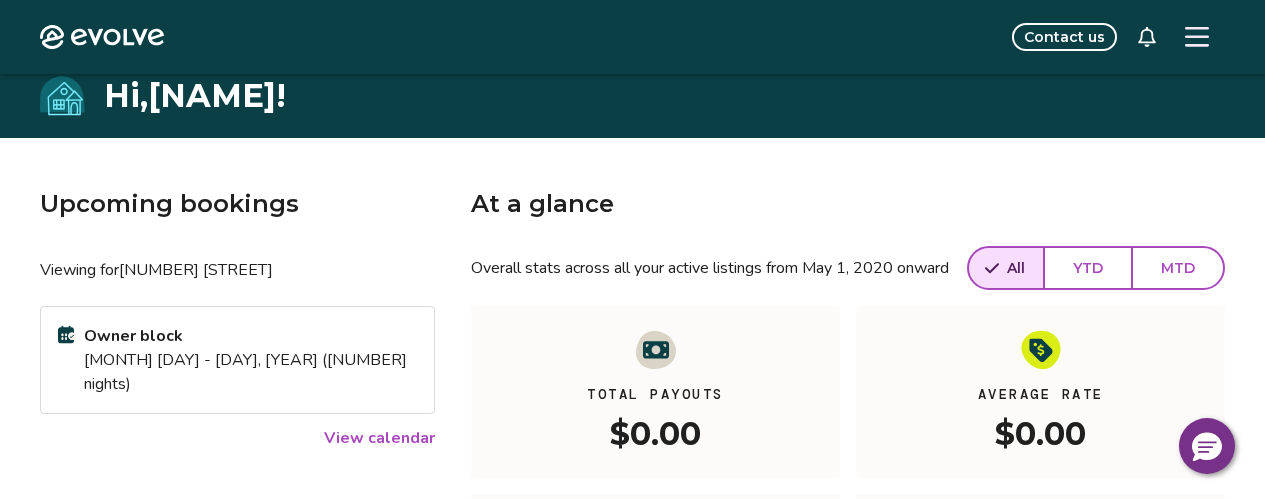 scroll, scrollTop: 436, scrollLeft: 0, axis: vertical 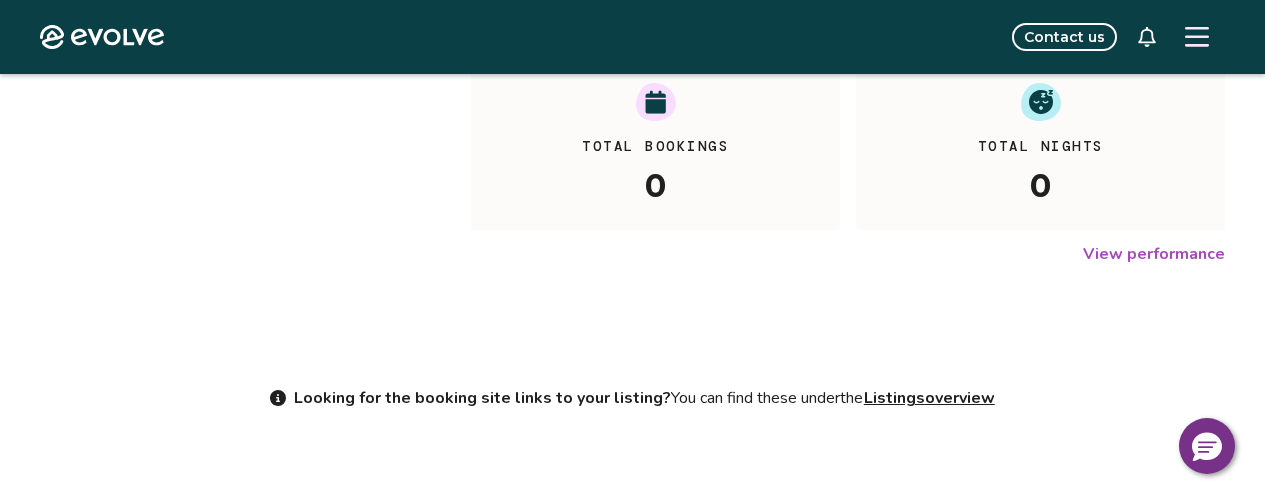 click on "Upcoming bookings Viewing for [NUMBER] [STREET] Owner block [MONTH] [DAY] - [DAY], [YEAR] ([NUMBER] nights) View calendar At a glance Overall stats across all your active listings from [MONTH] [DAY], [YEAR] onward All YTD MTD Total Payouts $0.00 Average Rate $0.00 Total Bookings 0 Total Nights 0 View performance Looking for the booking site links to your listing? You can find these under the Listings overview" at bounding box center [632, 96] 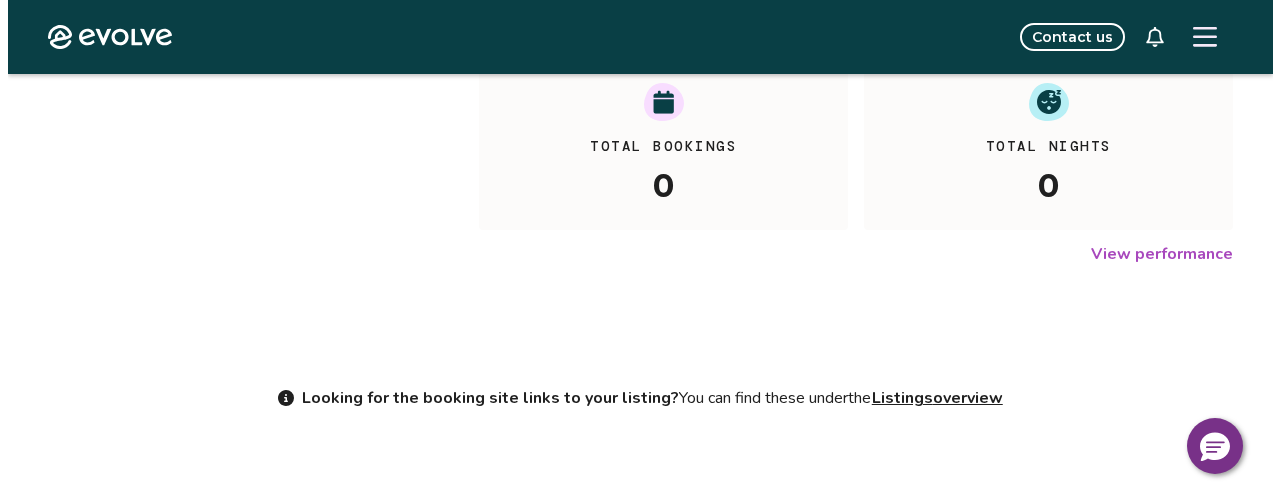 scroll, scrollTop: 0, scrollLeft: 0, axis: both 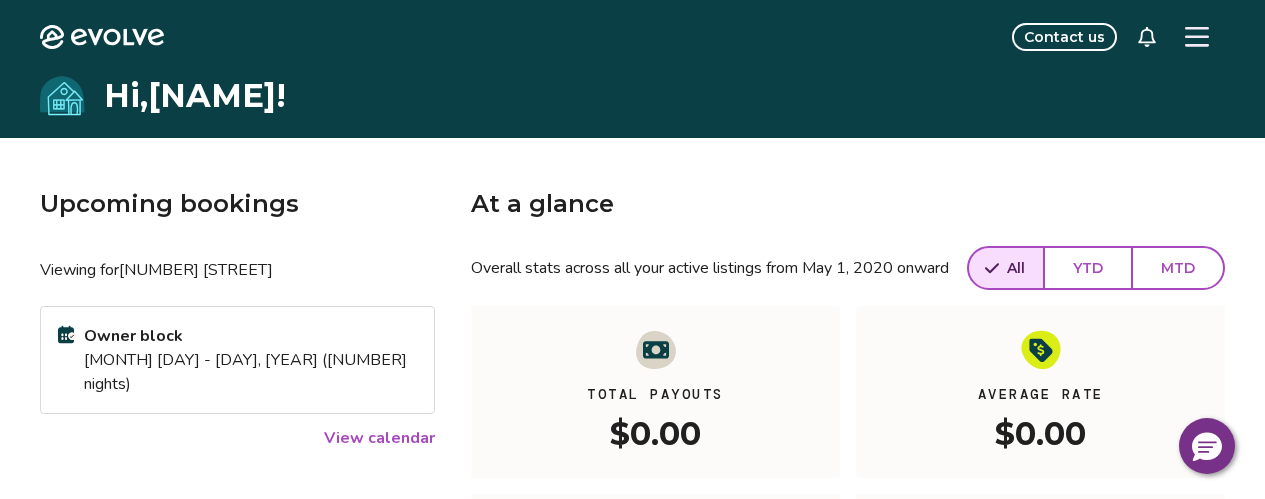 click 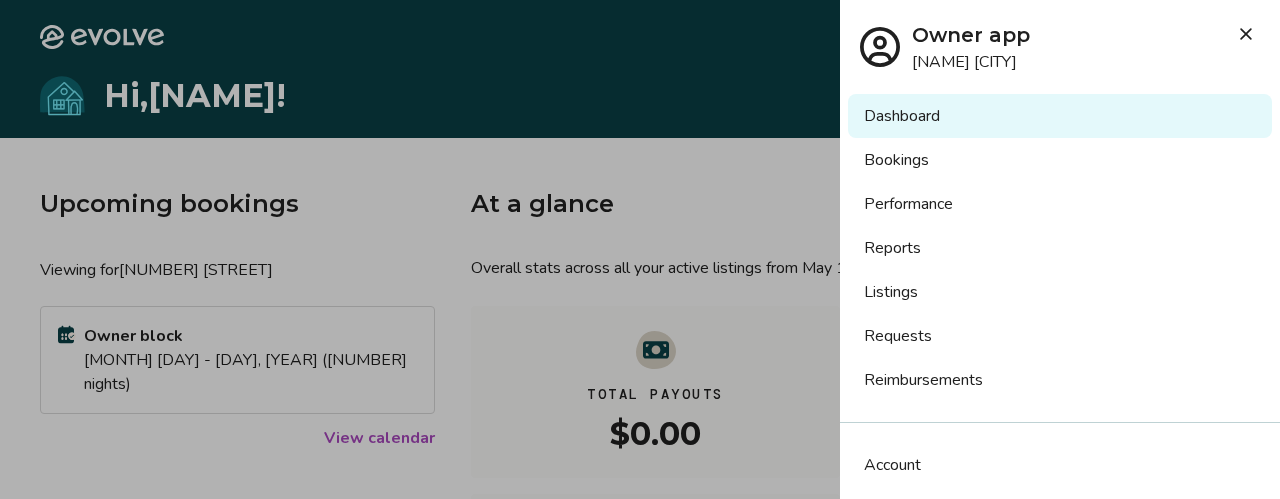click on "Account" at bounding box center [892, 465] 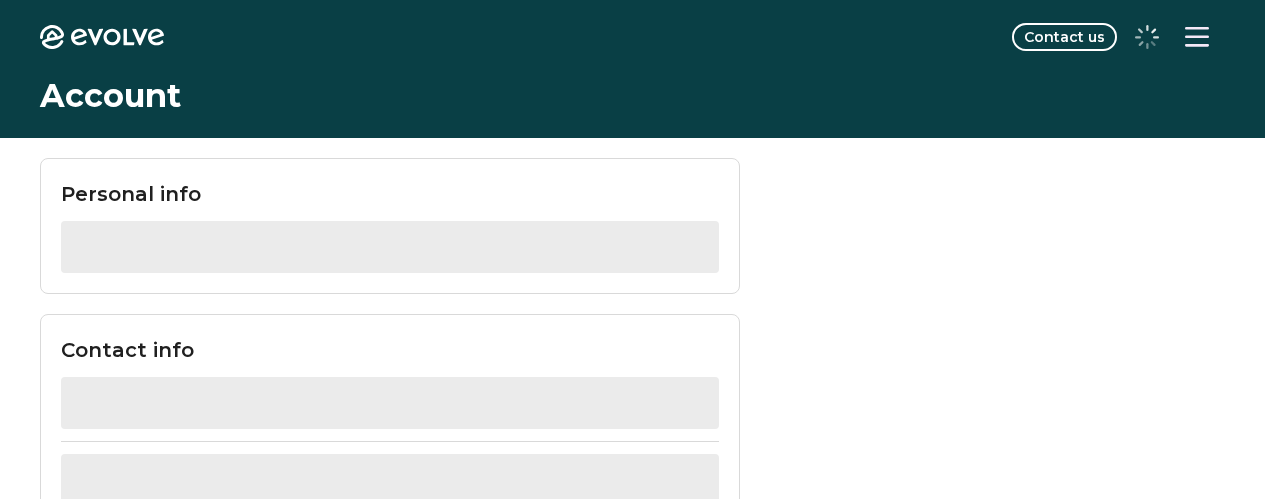 scroll, scrollTop: 0, scrollLeft: 0, axis: both 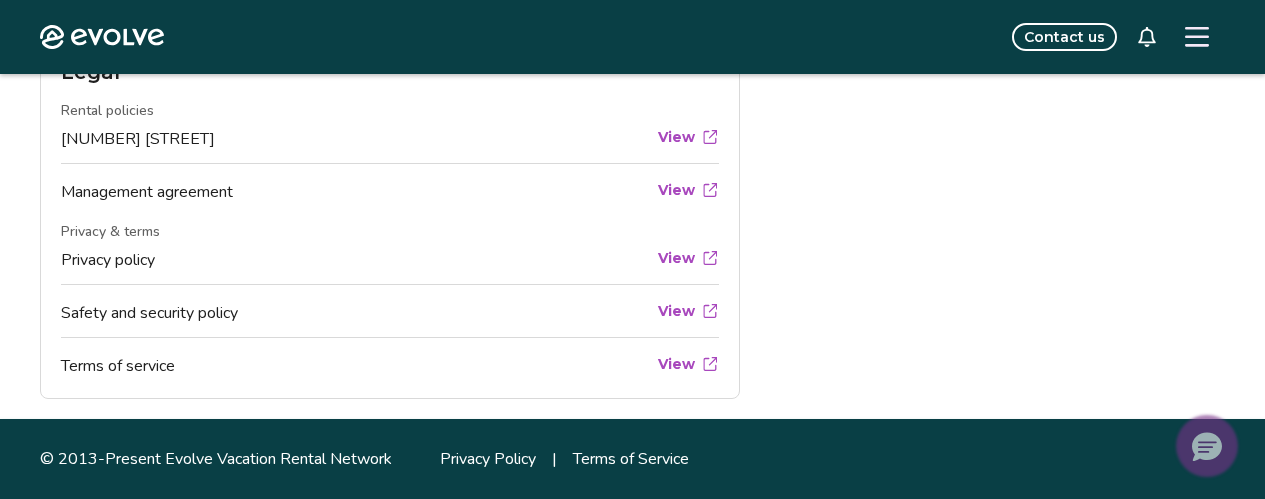 click 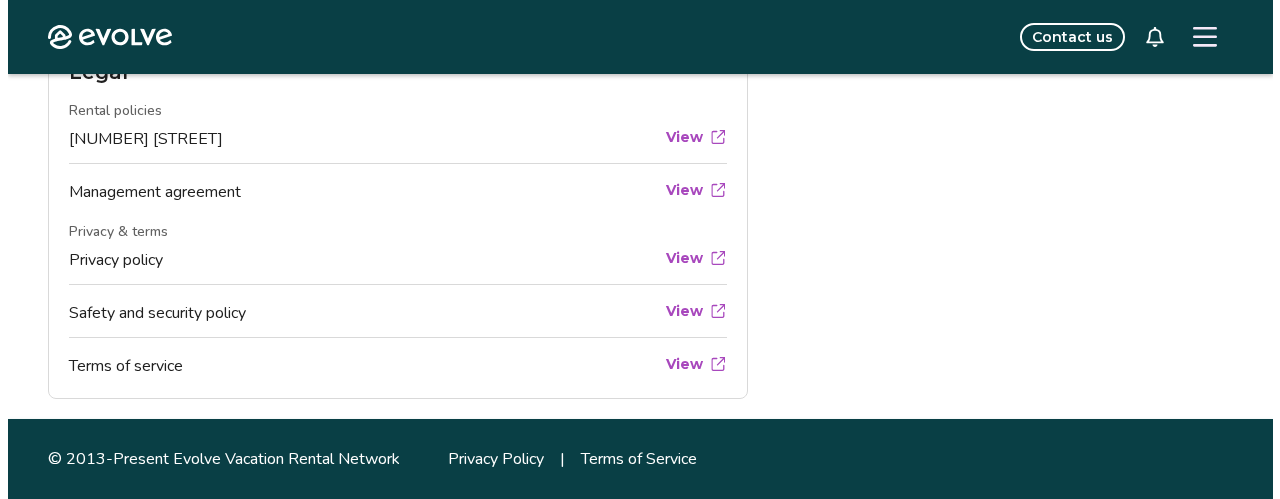 scroll, scrollTop: 773, scrollLeft: 0, axis: vertical 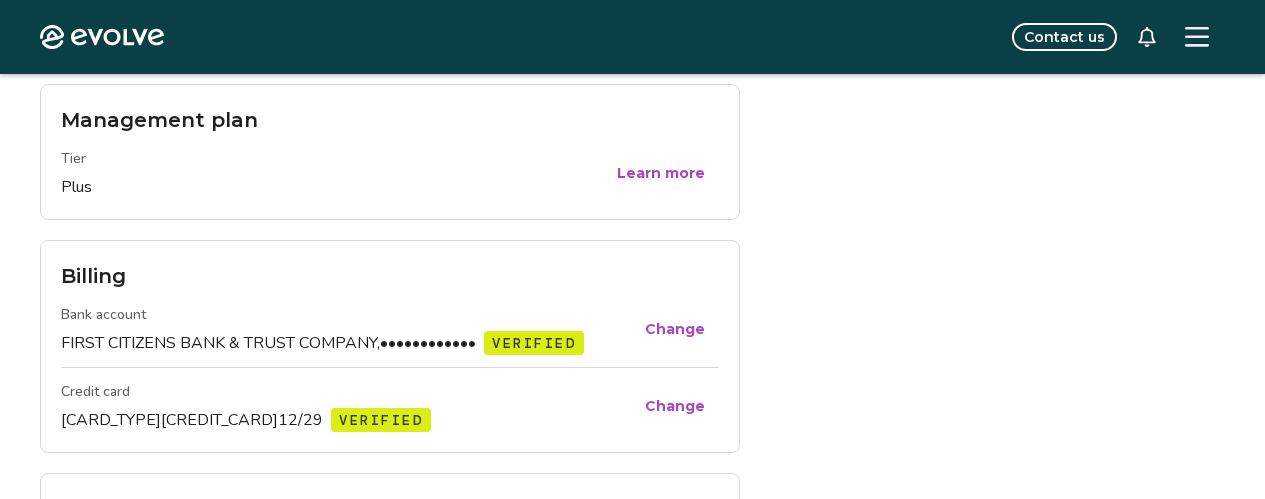 click at bounding box center (1197, 37) 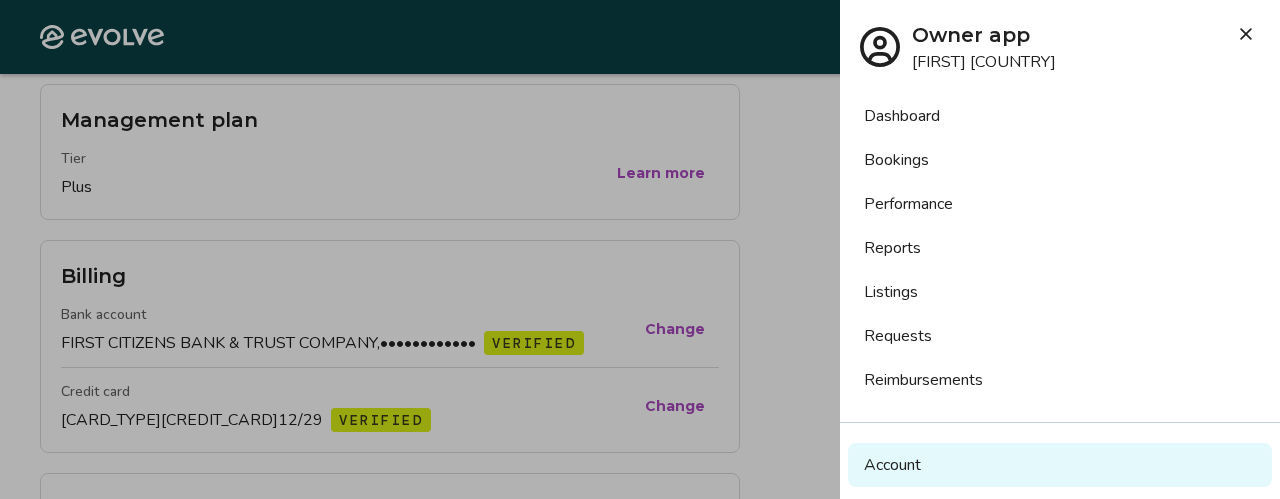 click on "Listings" at bounding box center (1060, 292) 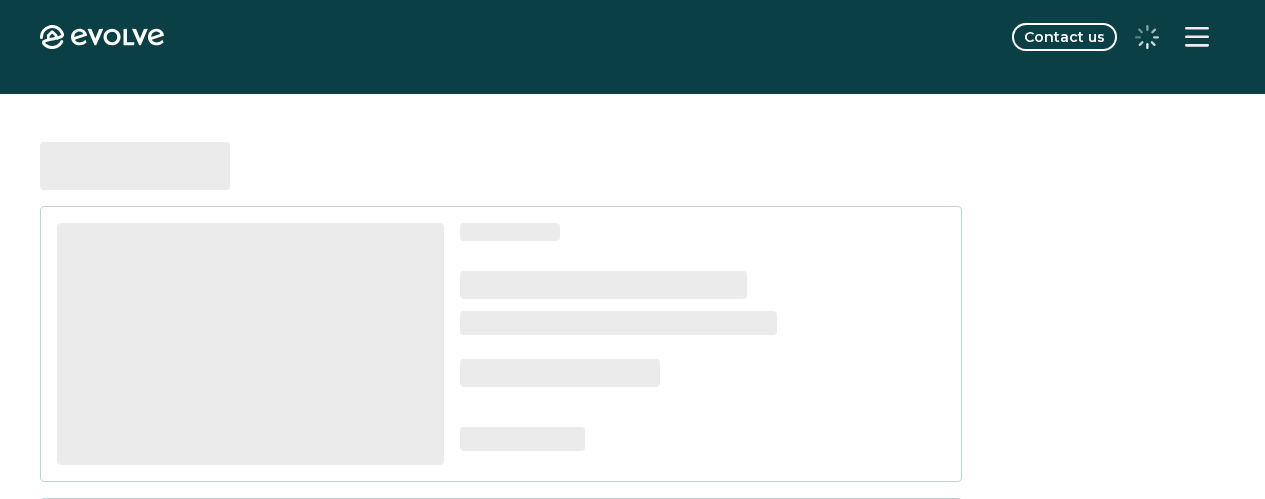 scroll, scrollTop: 0, scrollLeft: 0, axis: both 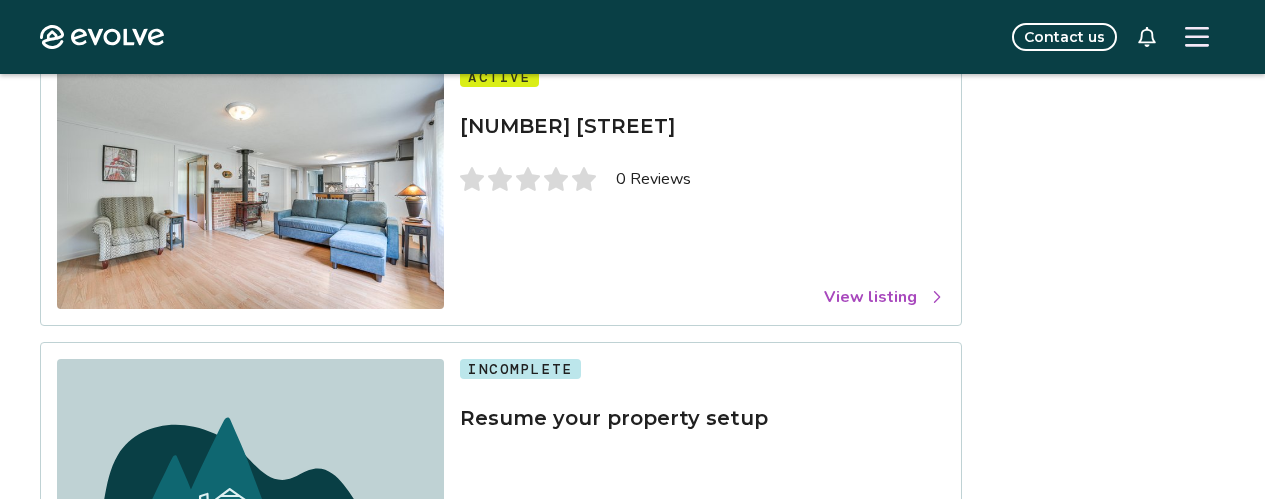 click on "View listing" at bounding box center (884, 297) 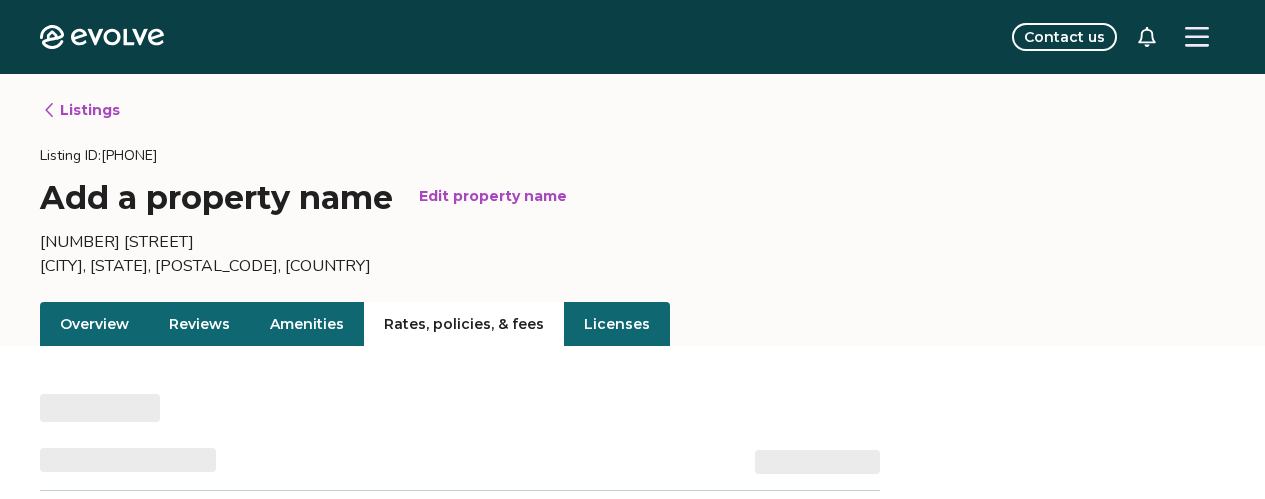 click on "Rates, policies, & fees" at bounding box center [464, 324] 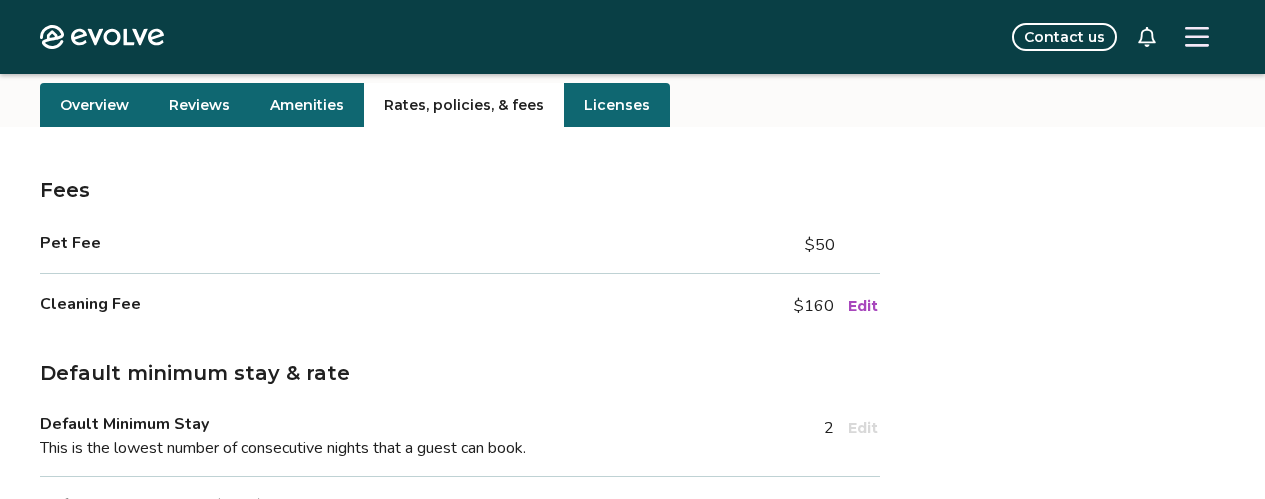 scroll, scrollTop: 240, scrollLeft: 0, axis: vertical 